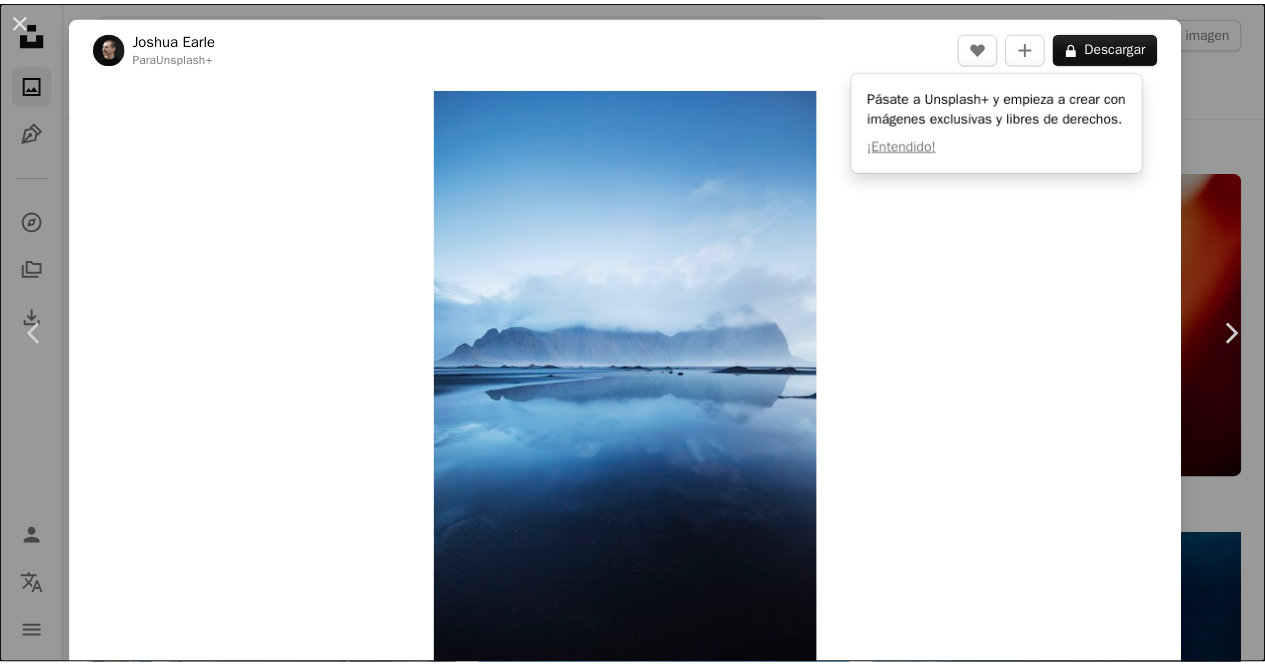 scroll, scrollTop: 4500, scrollLeft: 0, axis: vertical 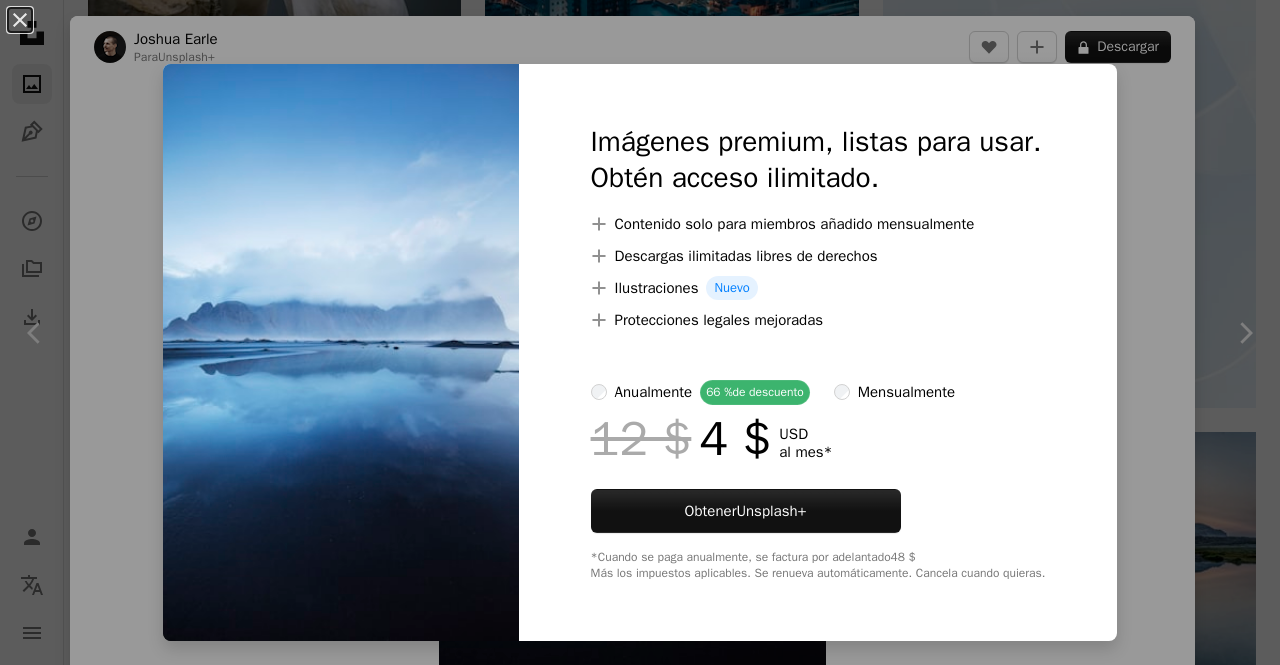 click on "An X shape Imágenes premium, listas para usar. Obtén acceso ilimitado. A plus sign Contenido solo para miembros añadido mensualmente A plus sign Descargas ilimitadas libres de derechos A plus sign Ilustraciones  Nuevo A plus sign Protecciones legales mejoradas anualmente 66 %  de descuento mensualmente 12 $   4 $ USD al mes * Obtener  Unsplash+ *Cuando se paga anualmente, se factura por adelantado  48 $ Más los impuestos aplicables. Se renueva automáticamente. Cancela cuando quieras." at bounding box center [640, 332] 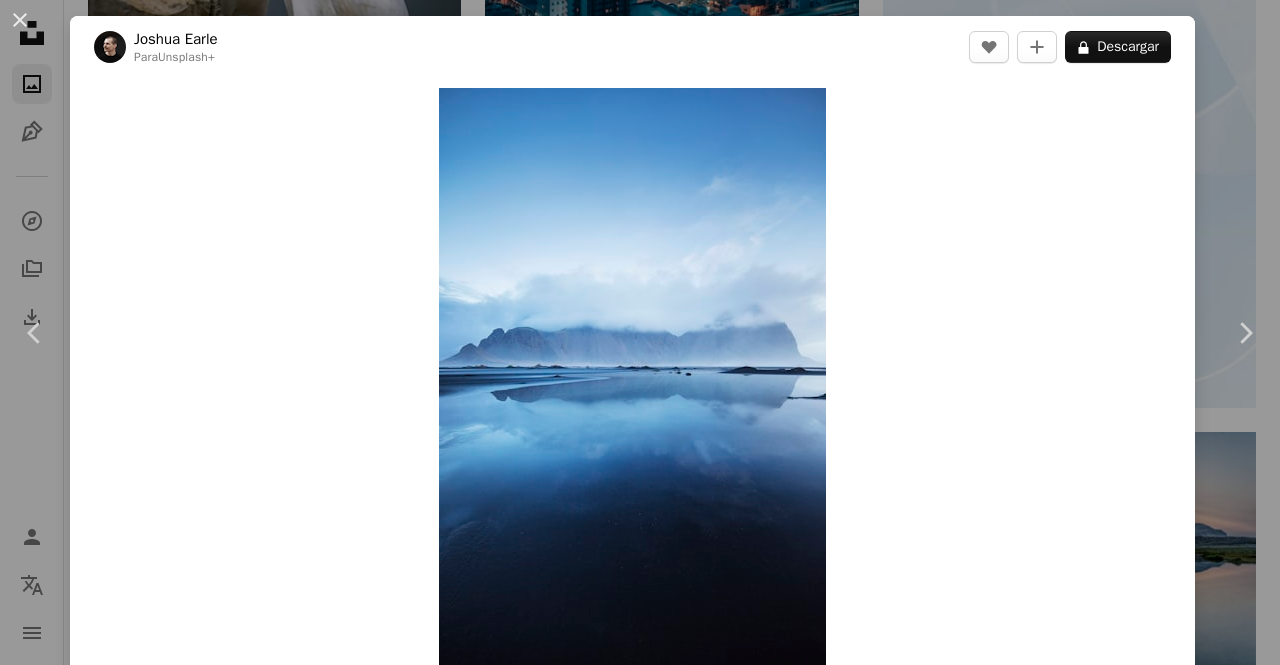 click on "Joshua Earle Para  Unsplash+ Joshua Earle Para  Unsplash+ Joshua Earle Para  Unsplash+ Joshua Earle Para  Unsplash+ Dylan Leagh Para  Unsplash+" at bounding box center (640, 332) 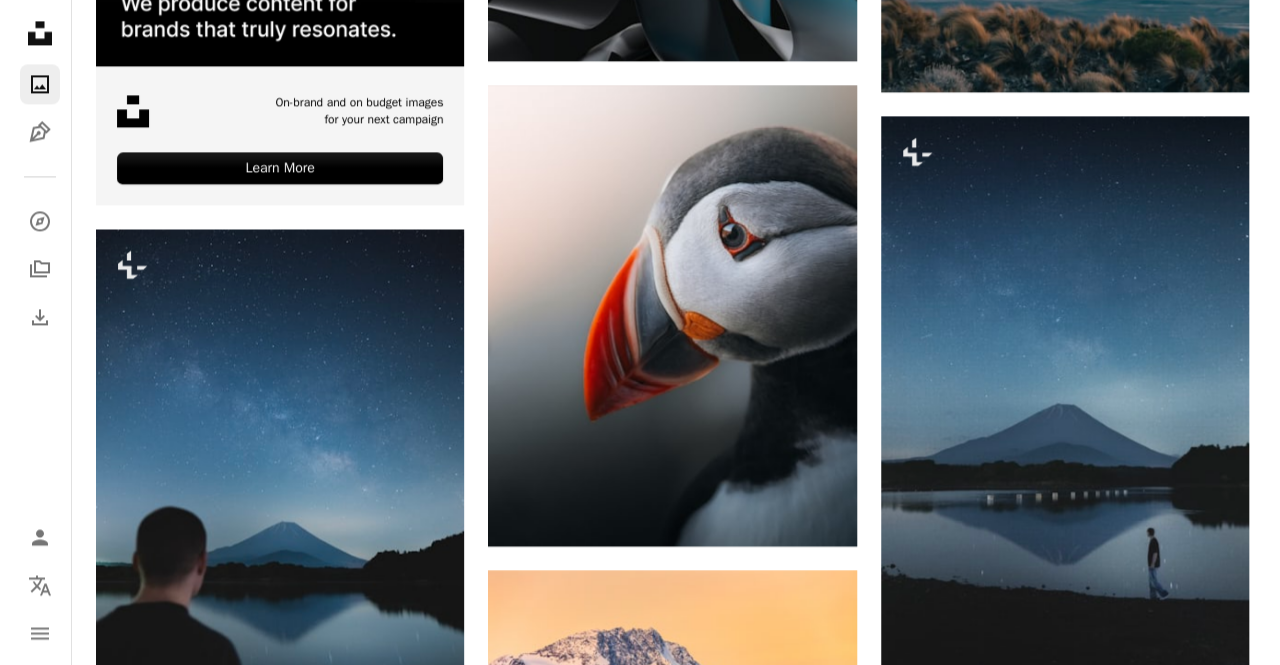 scroll, scrollTop: 4700, scrollLeft: 0, axis: vertical 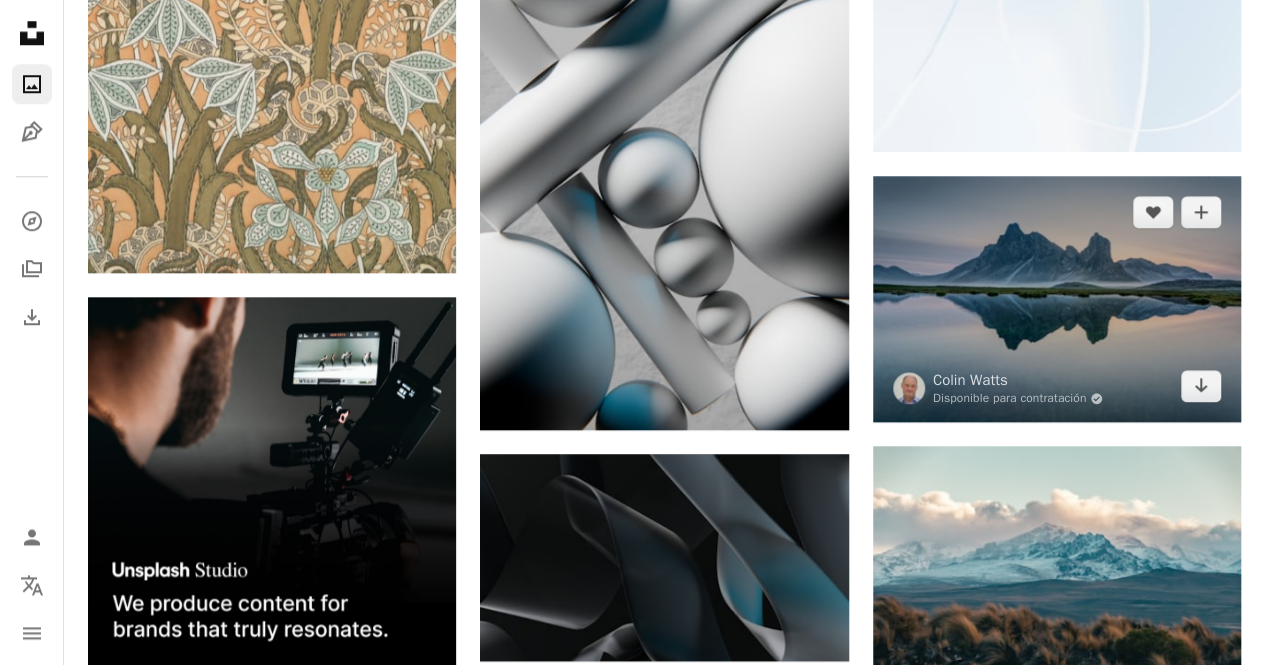 click at bounding box center [1057, 299] 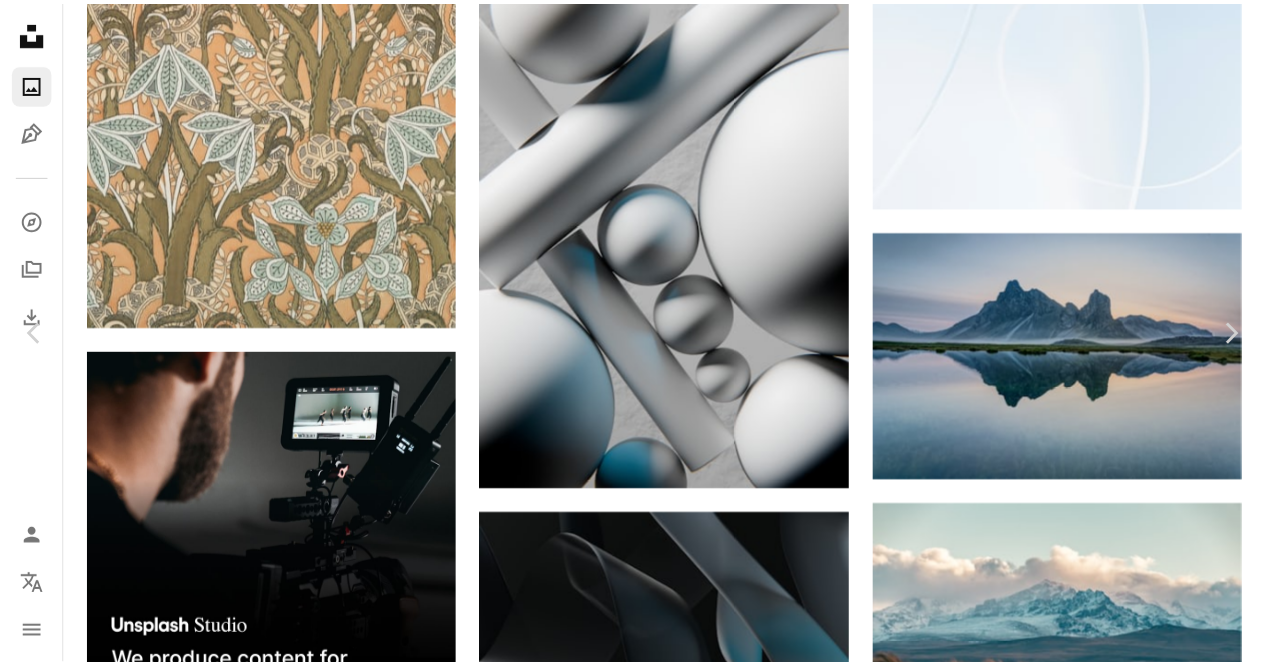 scroll, scrollTop: 21326, scrollLeft: 0, axis: vertical 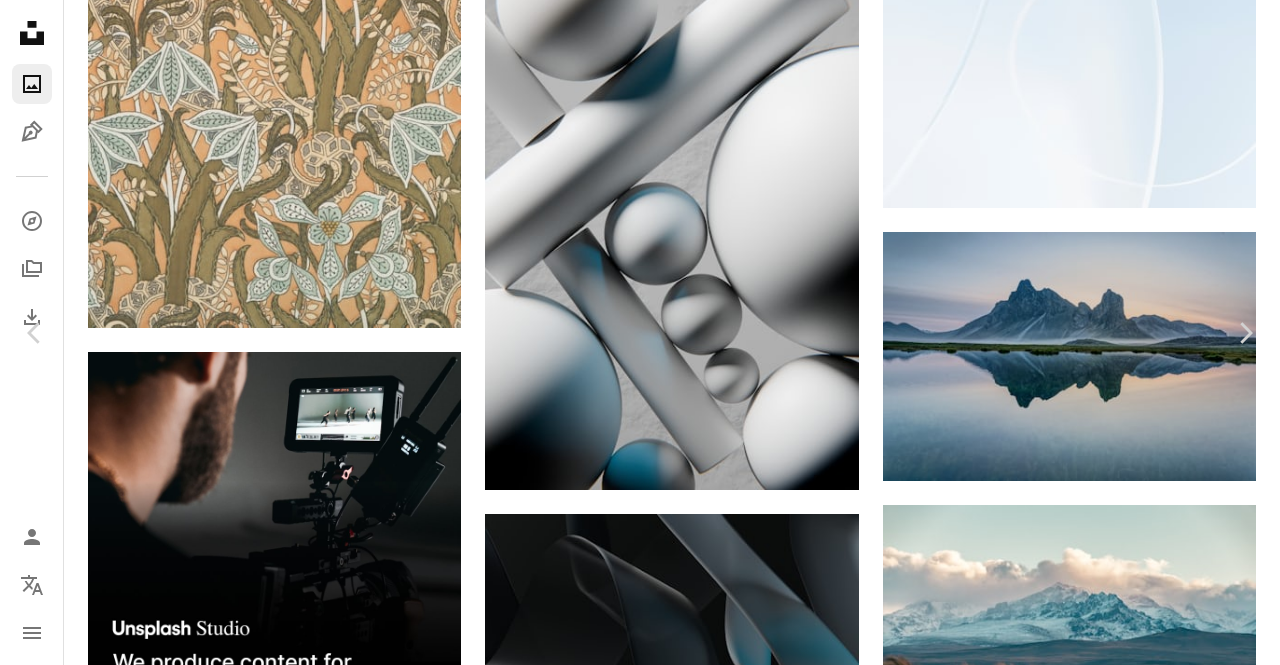 click on "Colin Watts Disponible para contratación Colin Watts Disponible para contratación Tasha Marie Para  Unsplash+ David Becker Disponible para contratación Edoardo Bortoli" at bounding box center (640, 6818) 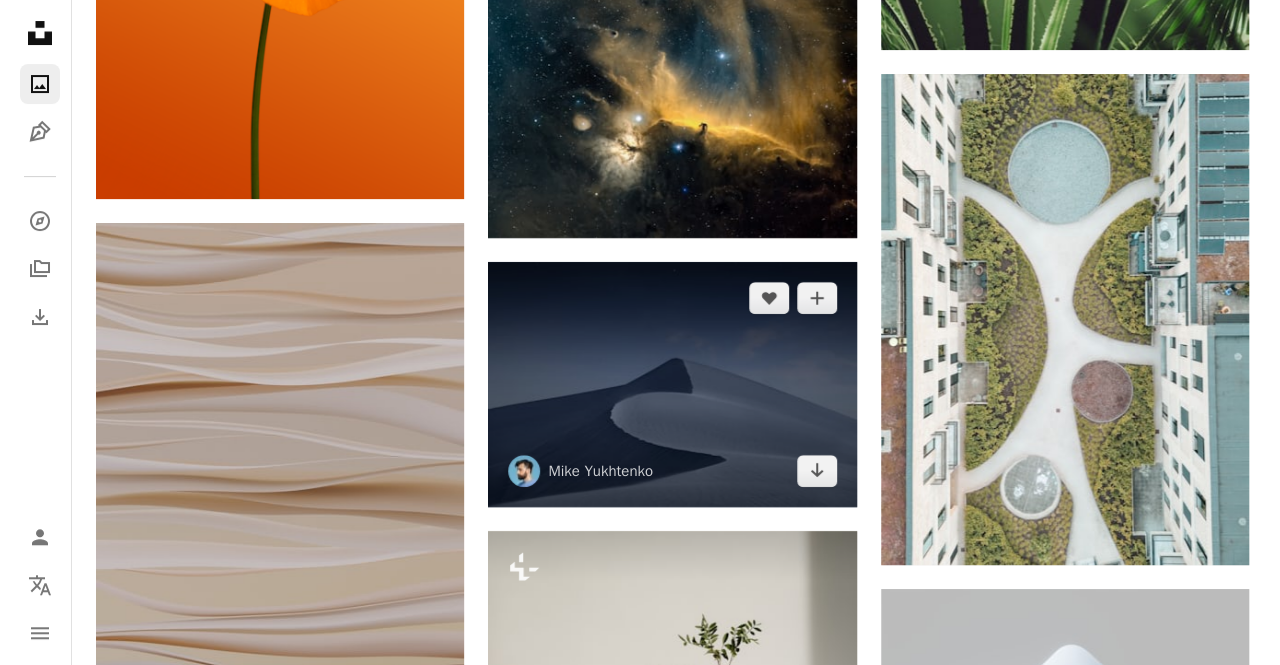 scroll, scrollTop: 15400, scrollLeft: 0, axis: vertical 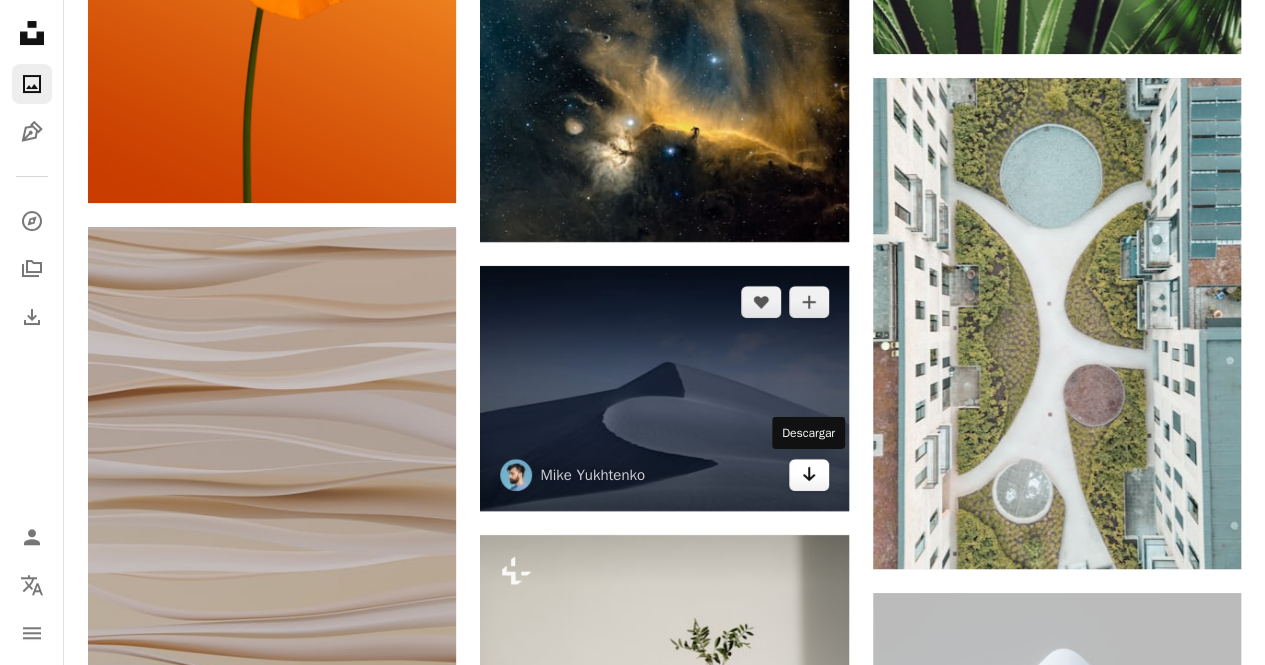 click on "Arrow pointing down" at bounding box center [809, 475] 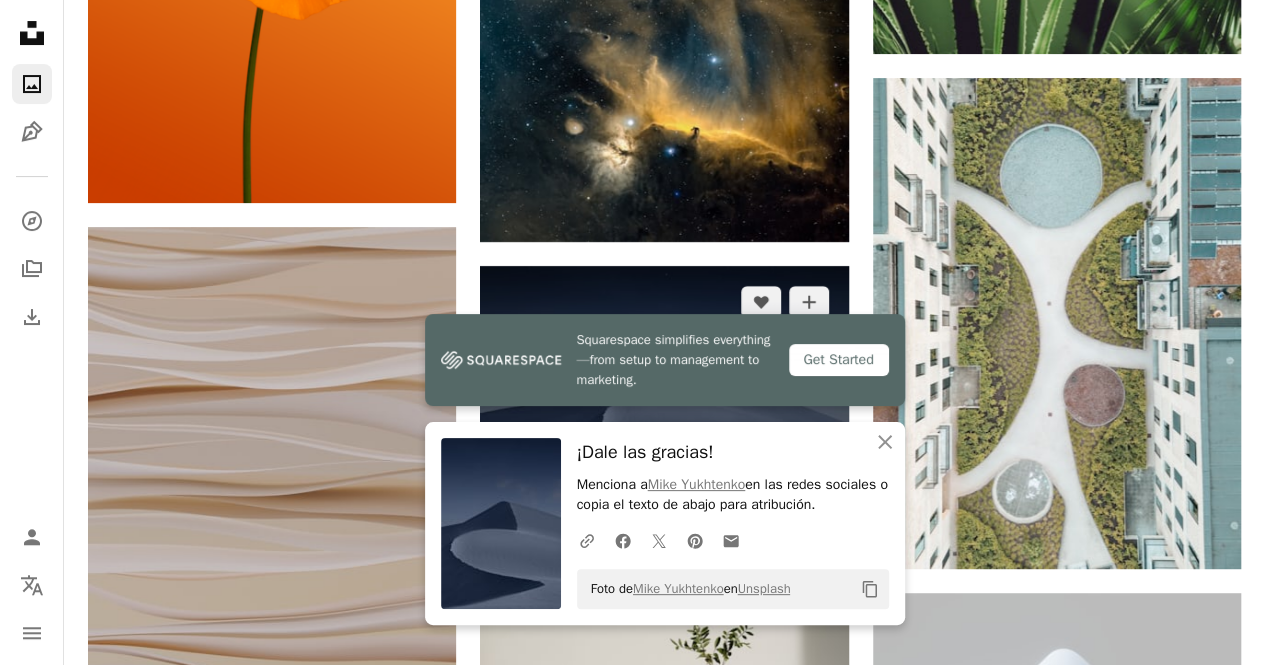 click at bounding box center [664, 389] 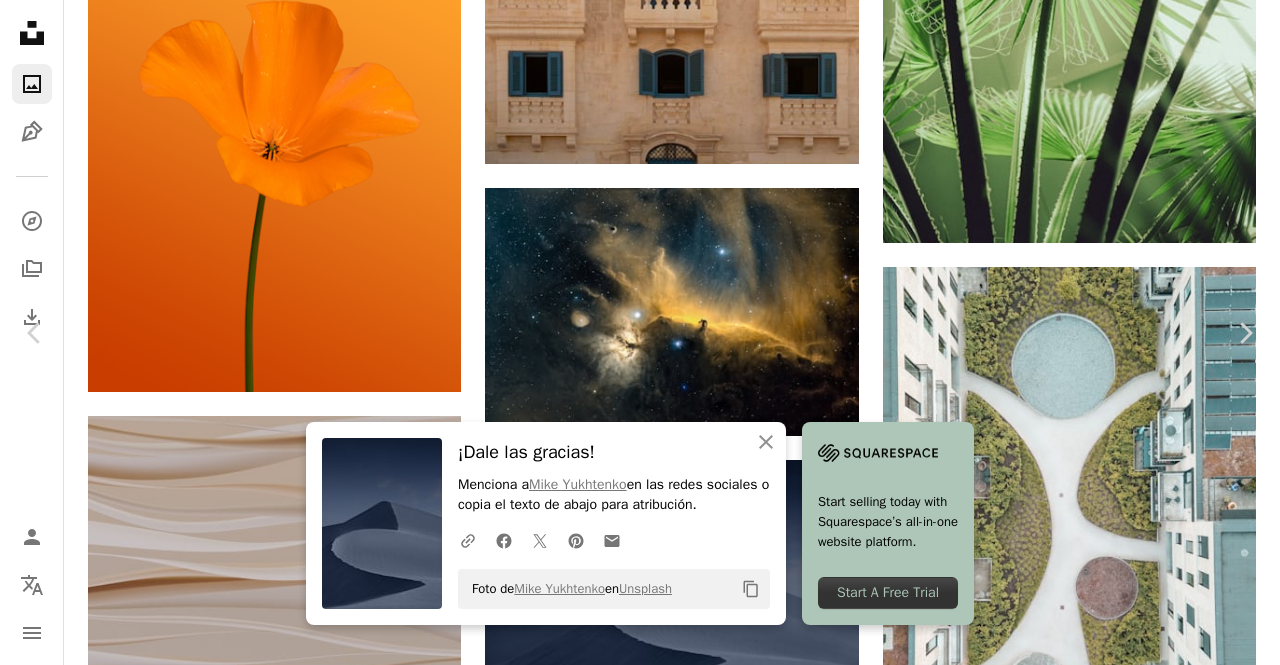 click on "Mike Yukhtenko yamaicle A heart A plus sign Descargar gratis Chevron down" at bounding box center [632, 5893] 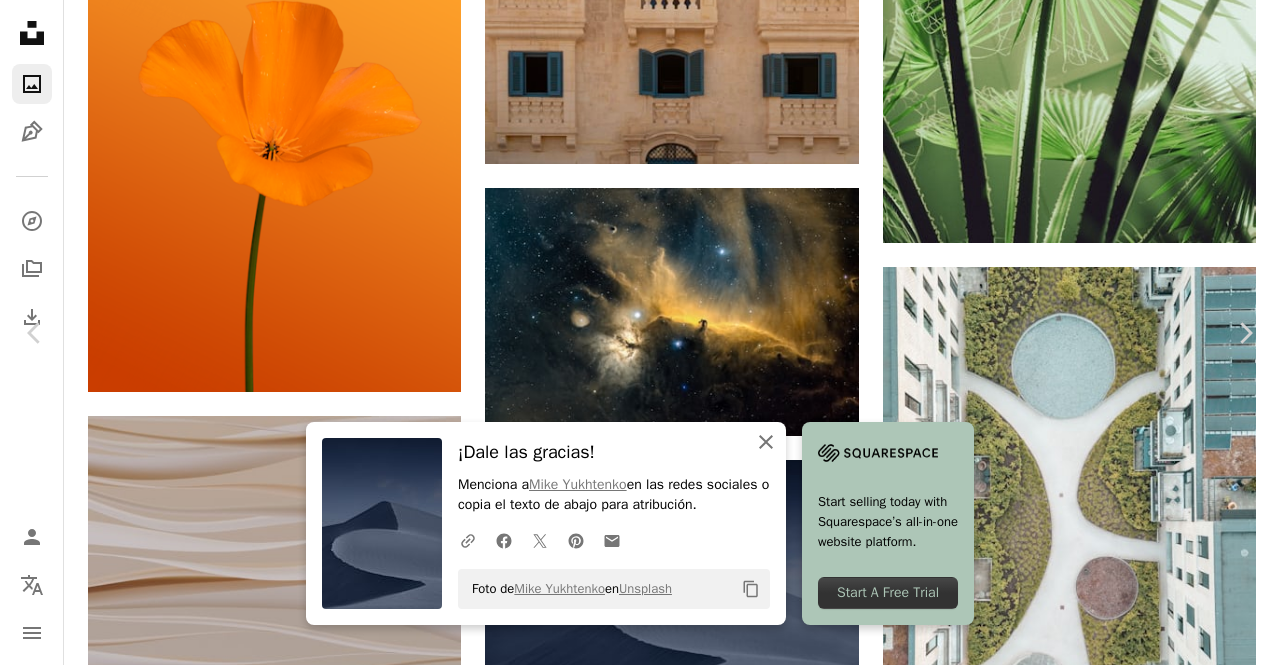 drag, startPoint x: 854, startPoint y: 439, endPoint x: 888, endPoint y: 437, distance: 34.058773 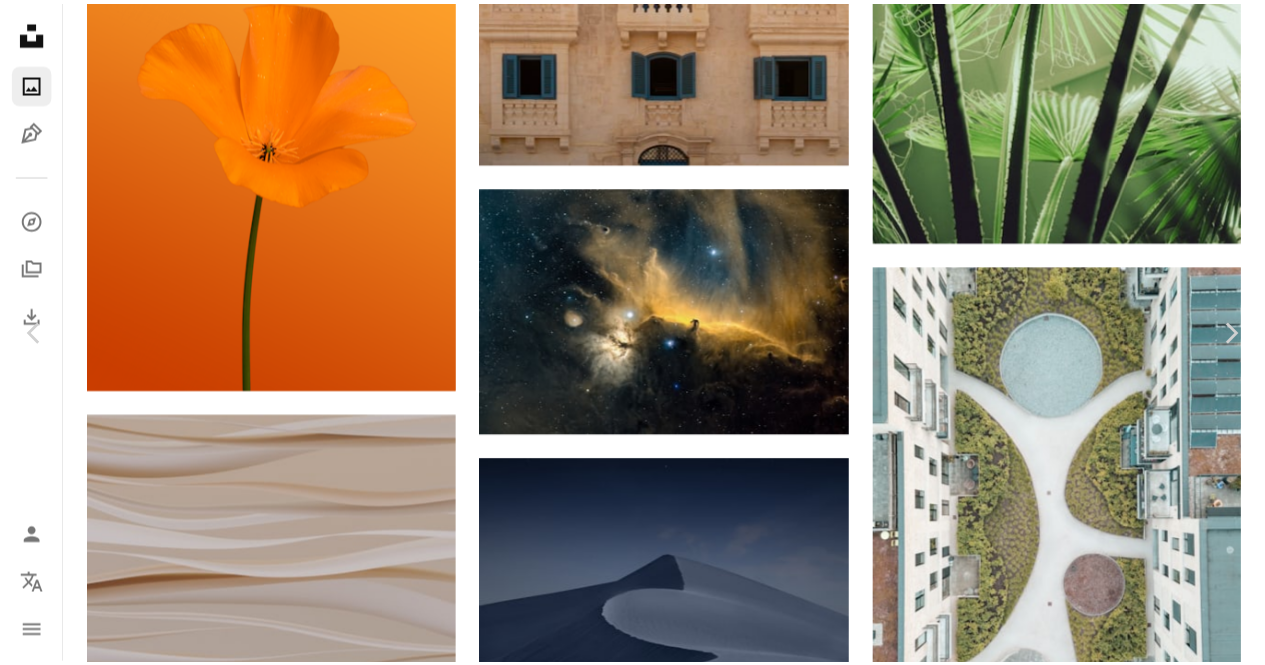 scroll, scrollTop: 500, scrollLeft: 0, axis: vertical 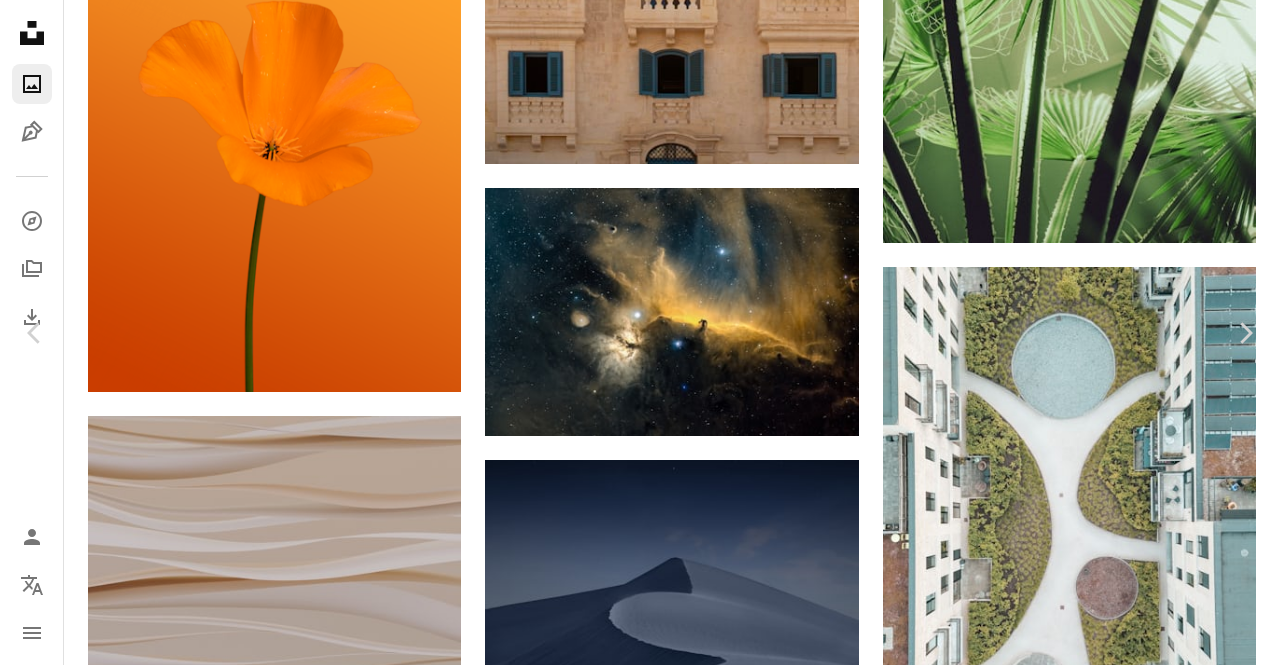 click on "Menciona a  [FIRST] [LAST]  en las redes sociales o copia el texto de abajo para atribución. Foto de  [FIRST] [LAST]  en  Unsplash" at bounding box center [640, 6178] 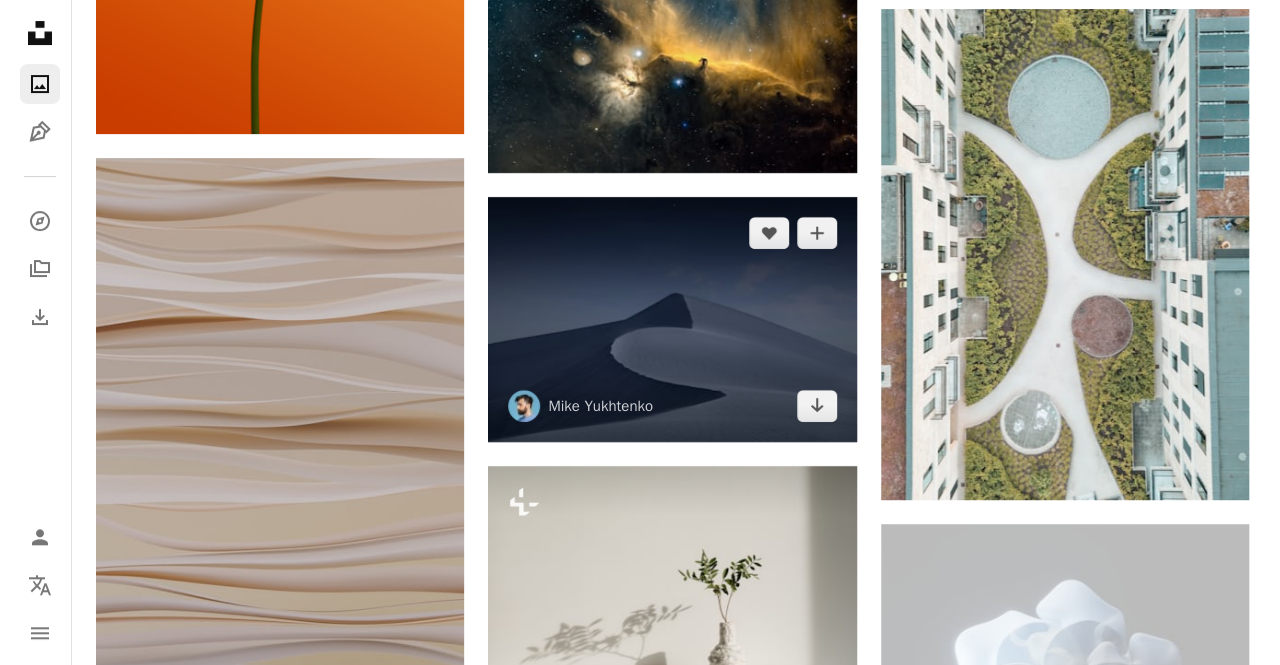 scroll, scrollTop: 15500, scrollLeft: 0, axis: vertical 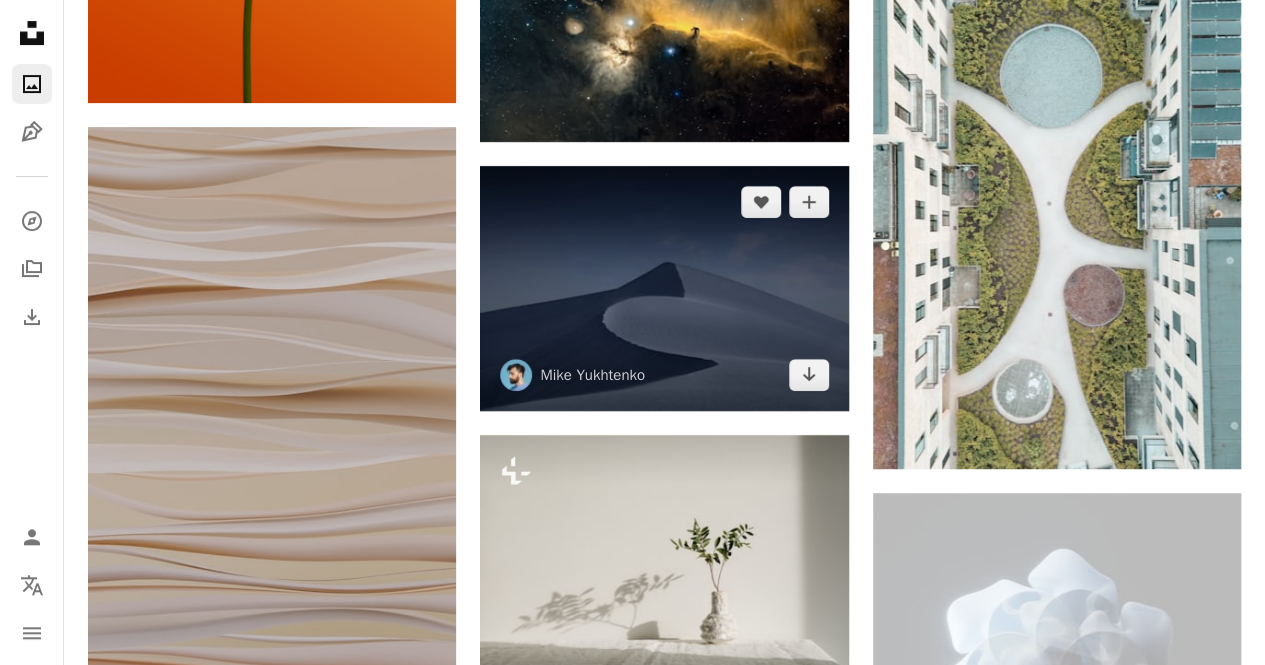 click at bounding box center (664, 289) 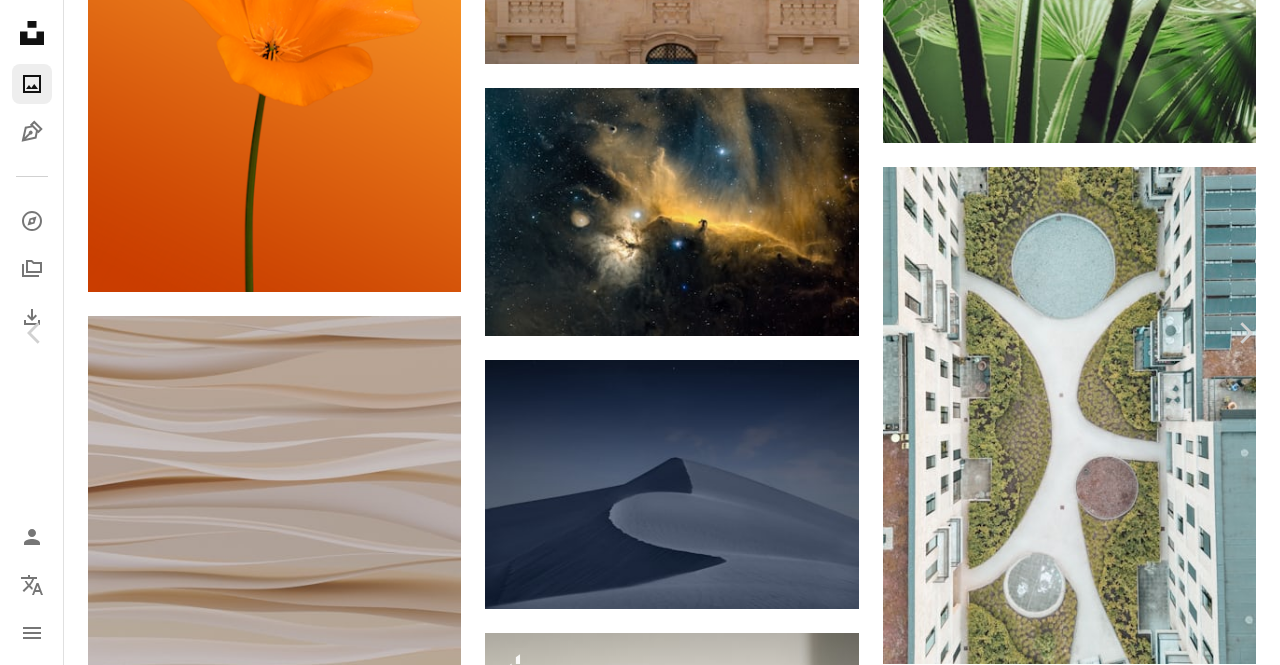 scroll, scrollTop: 2400, scrollLeft: 0, axis: vertical 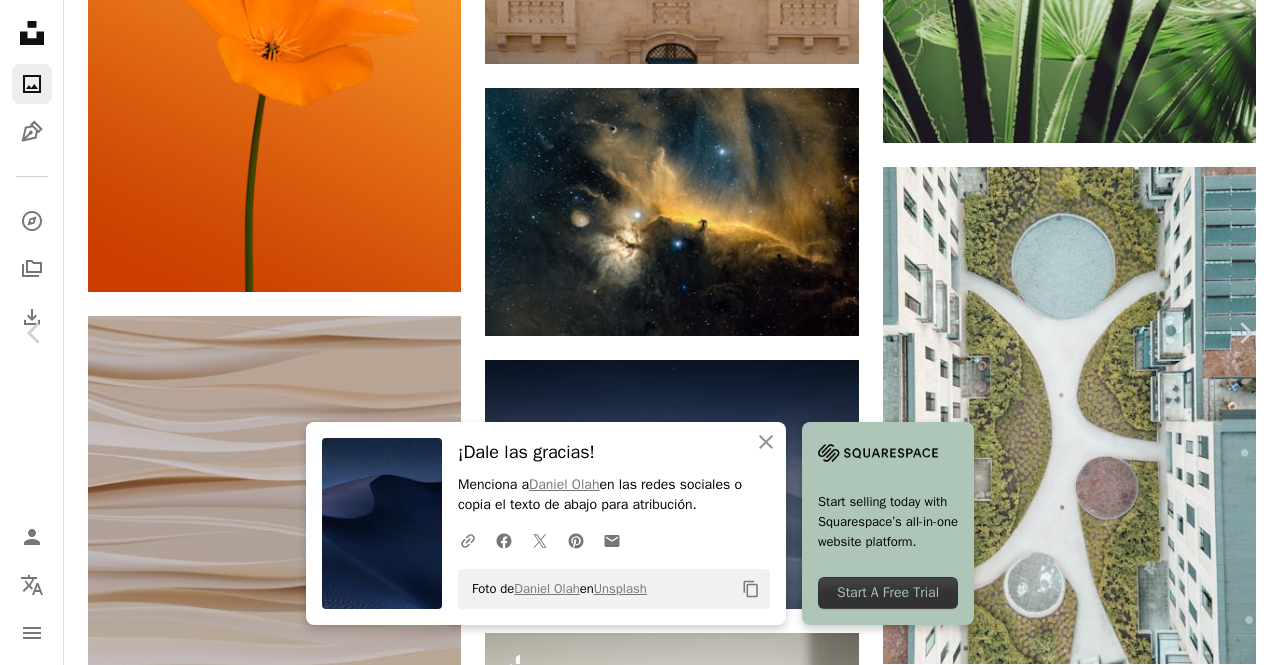 click on "An X shape" at bounding box center [20, 20] 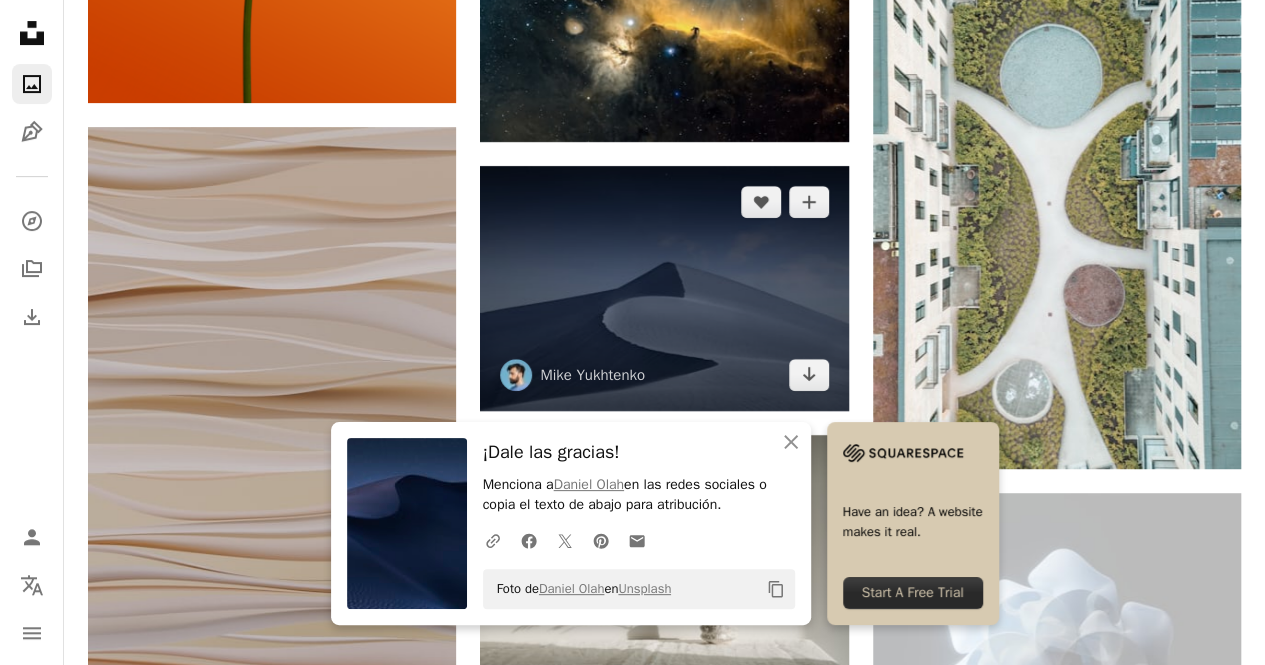 click at bounding box center (664, 289) 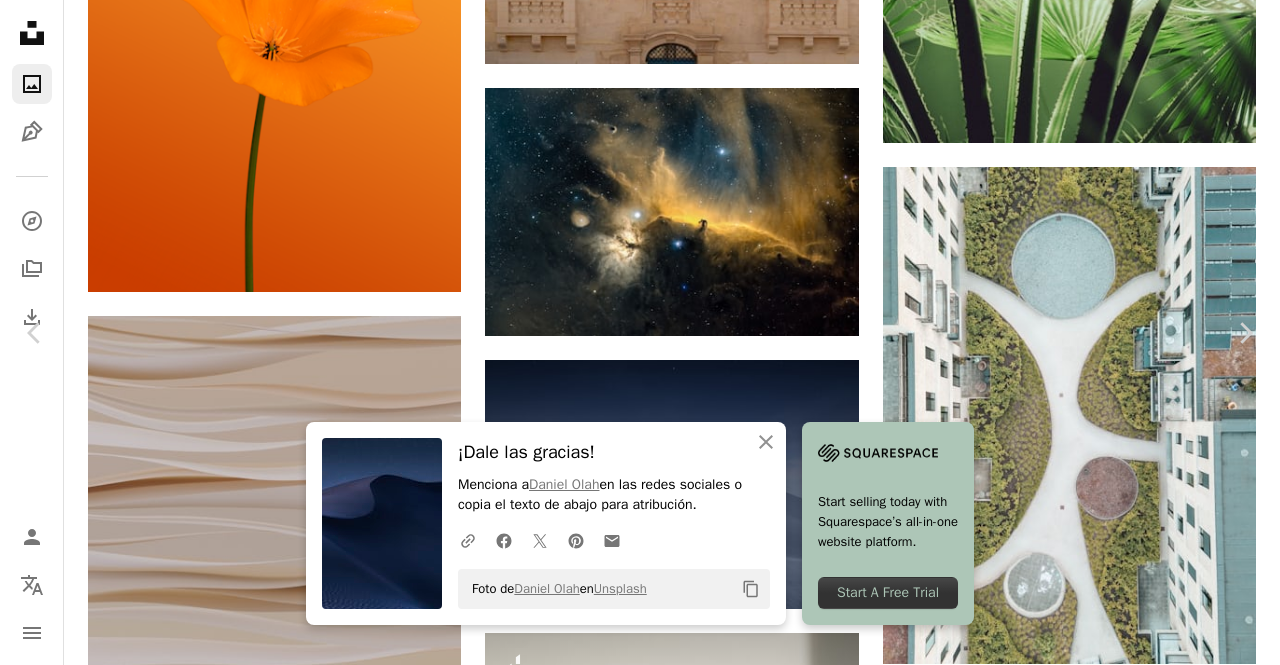 scroll, scrollTop: 0, scrollLeft: 0, axis: both 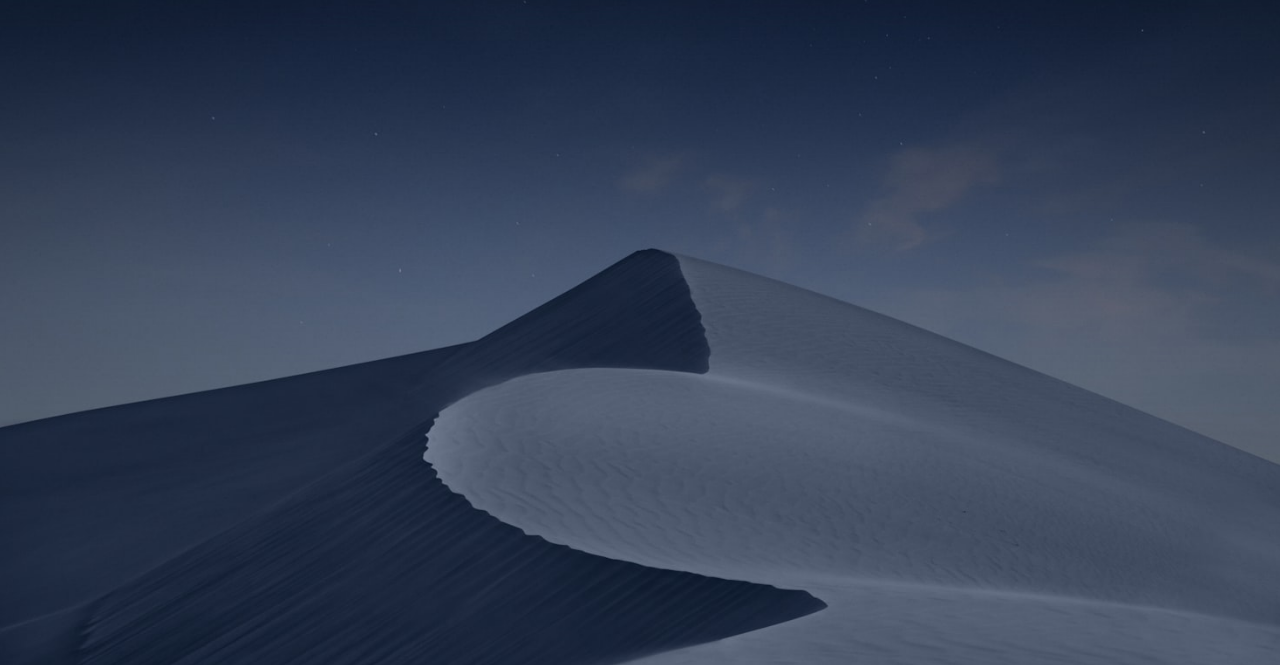 click at bounding box center [640, 342] 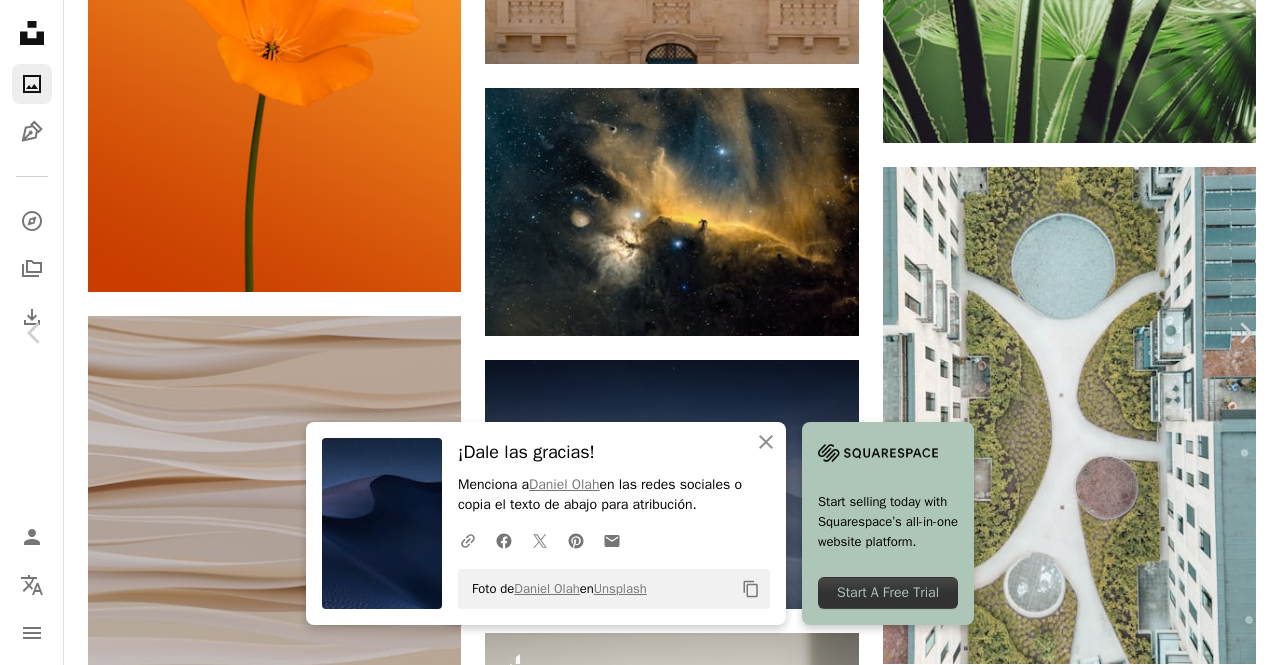 click on "An X shape" at bounding box center [20, 20] 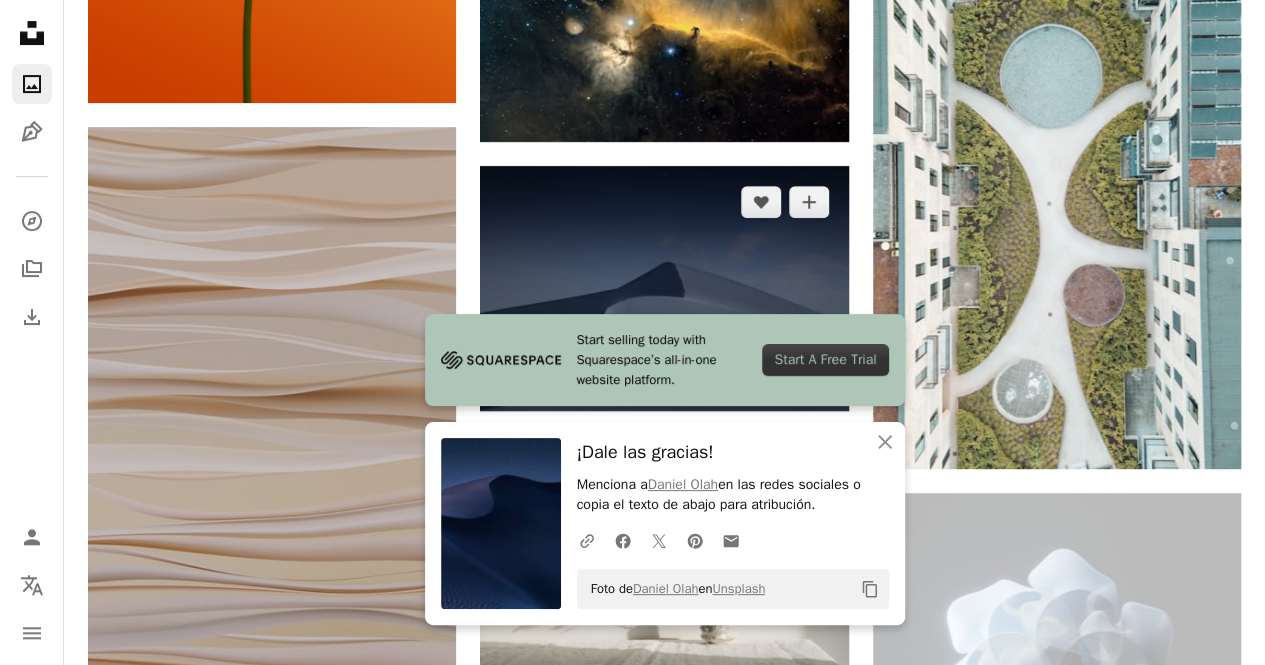click at bounding box center [664, 289] 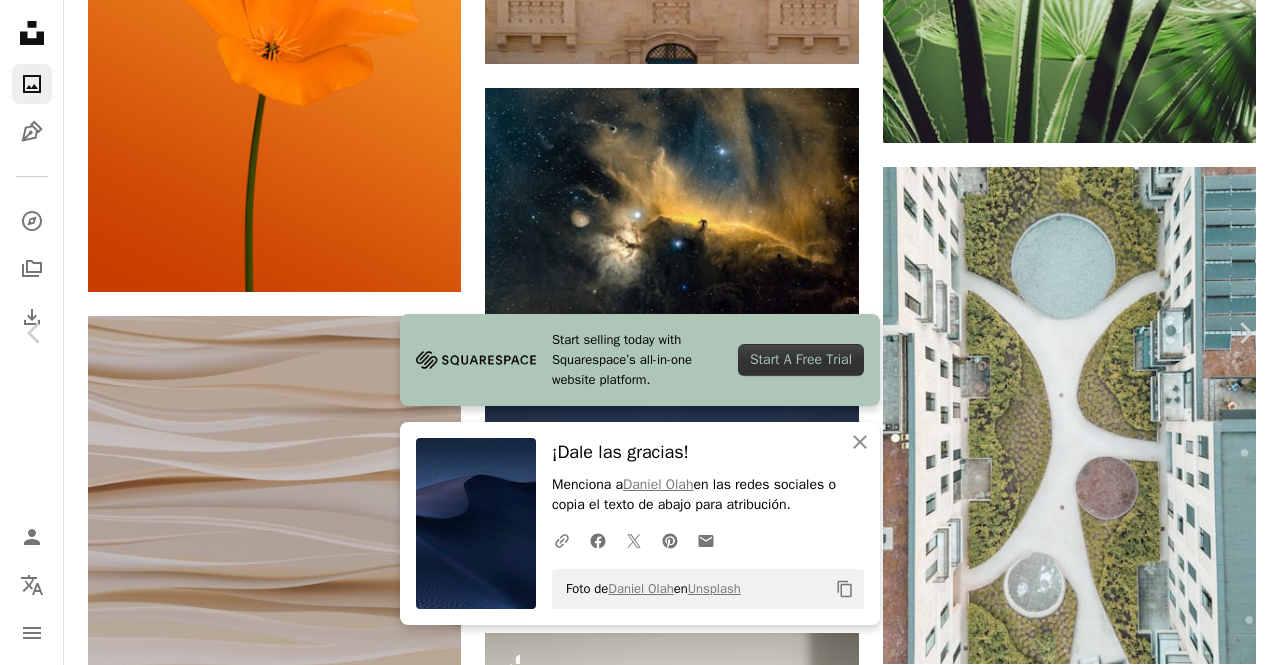 scroll, scrollTop: 0, scrollLeft: 0, axis: both 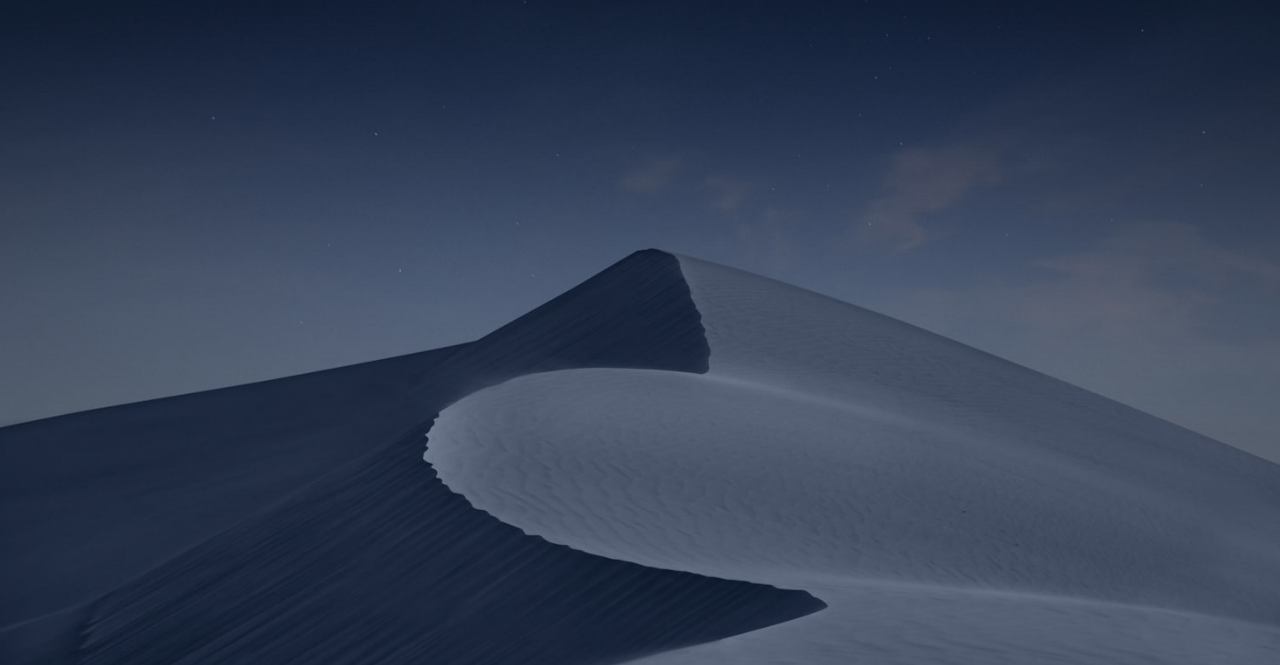click at bounding box center (640, 342) 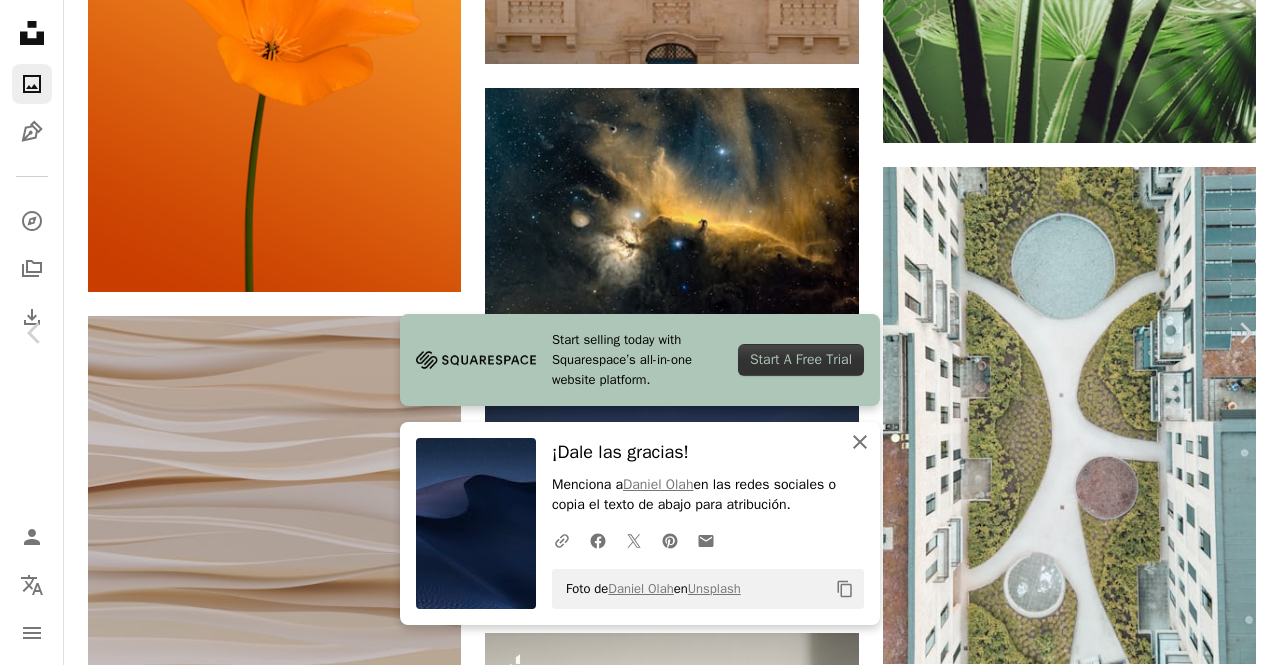 click on "An X shape" 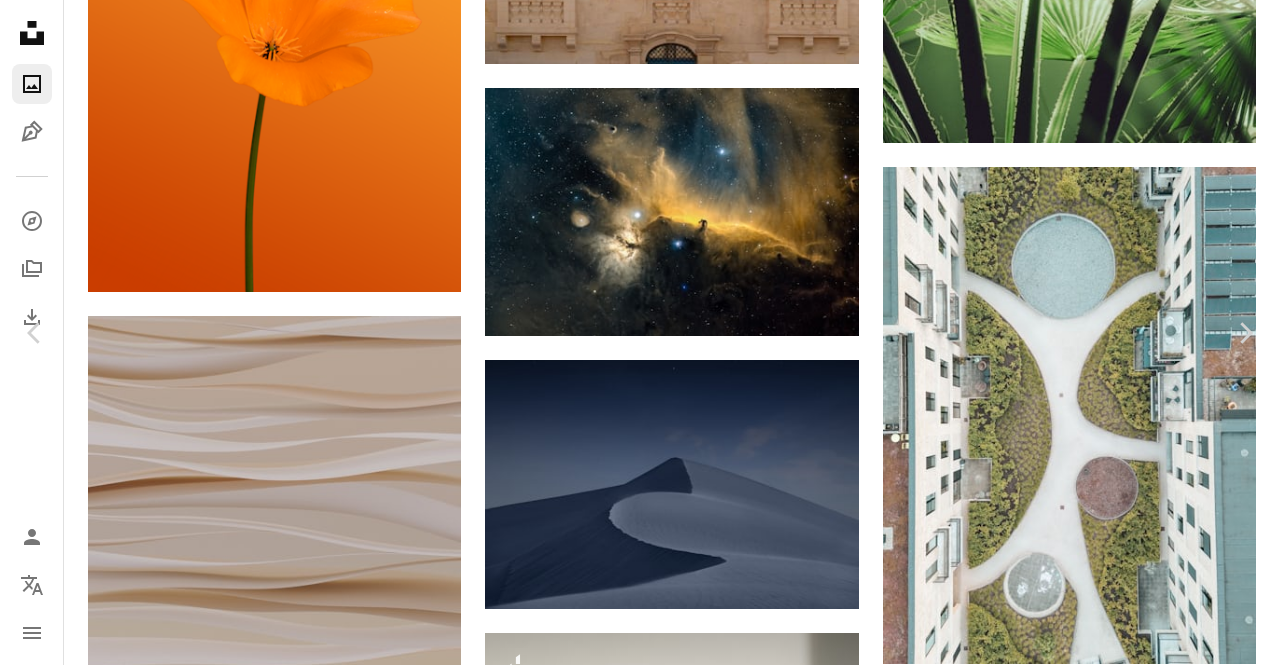 scroll, scrollTop: 13010, scrollLeft: 0, axis: vertical 